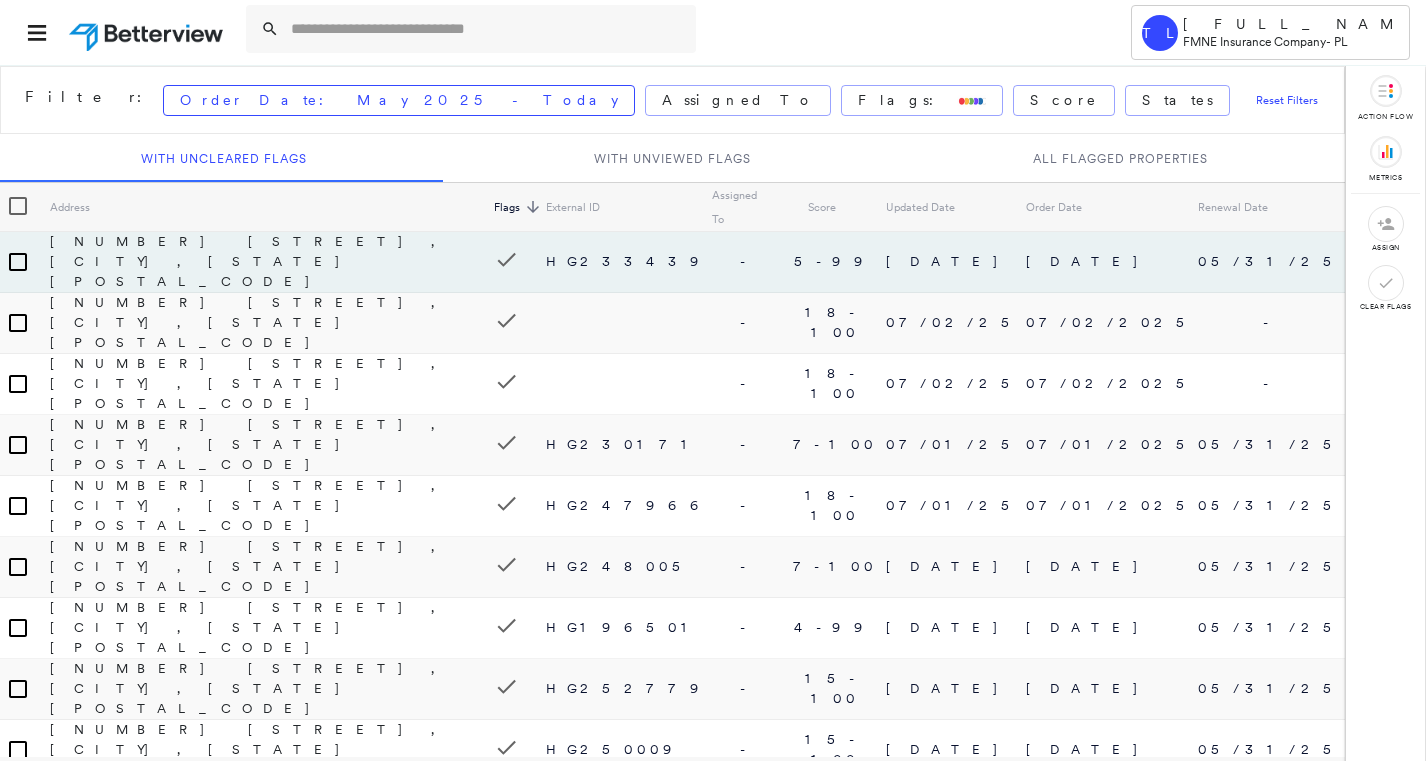 click at bounding box center (487, 29) 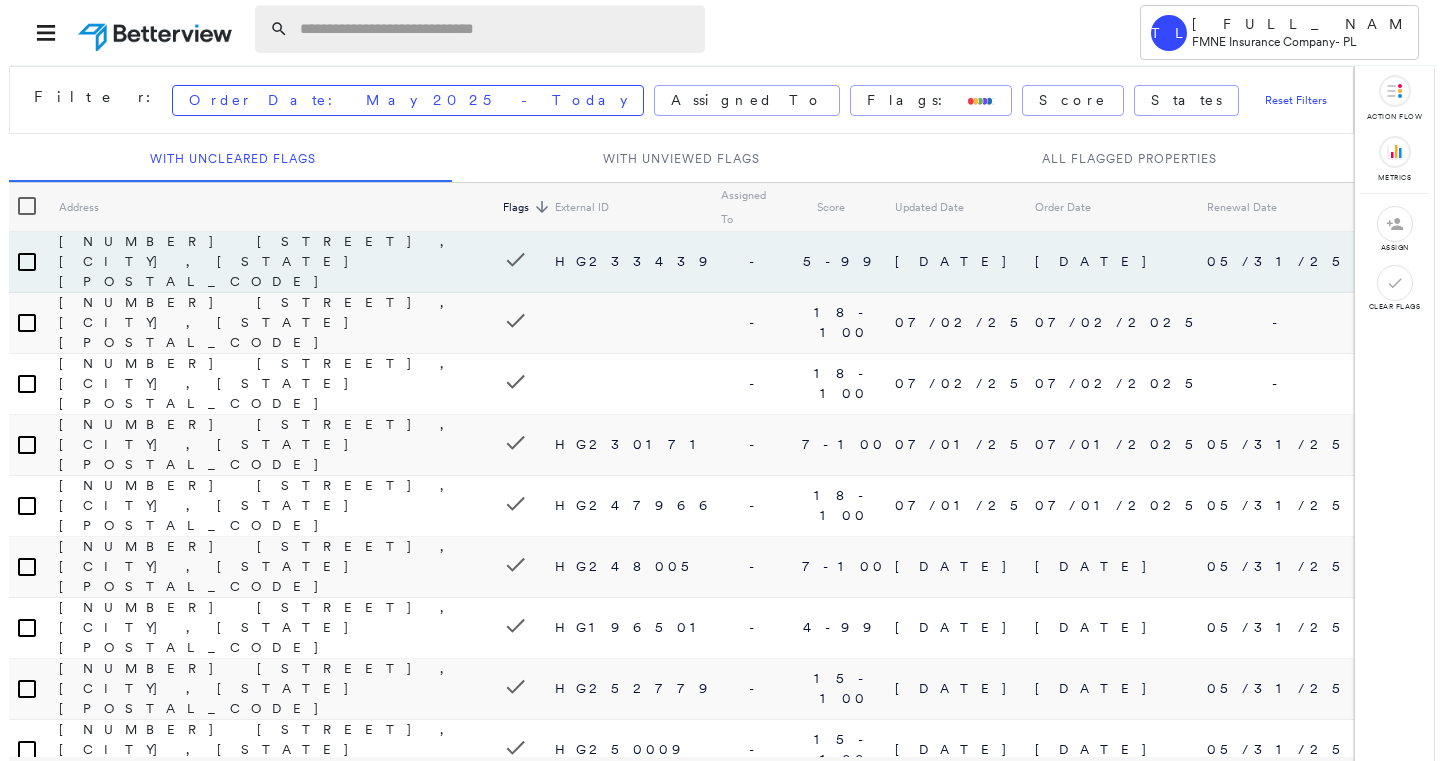 scroll, scrollTop: 0, scrollLeft: 0, axis: both 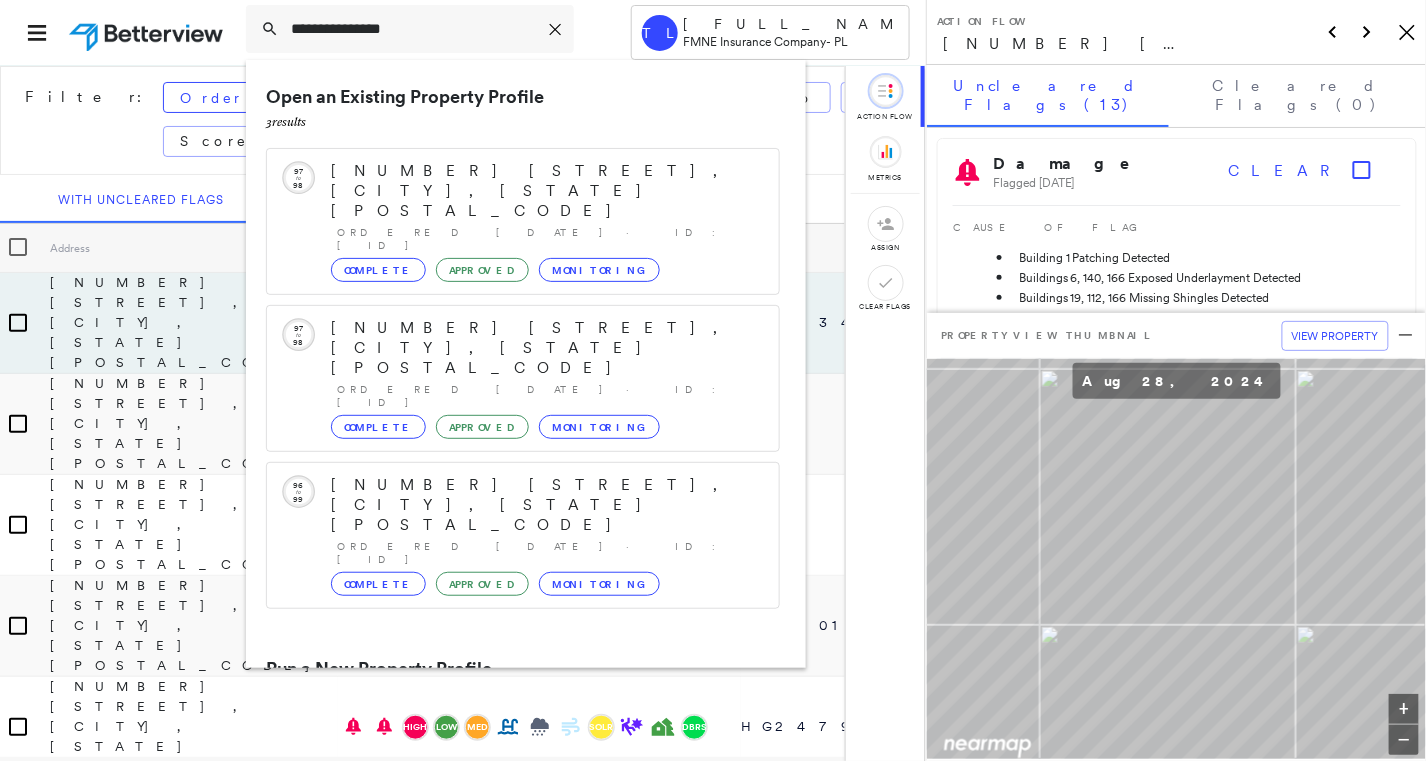 type on "**********" 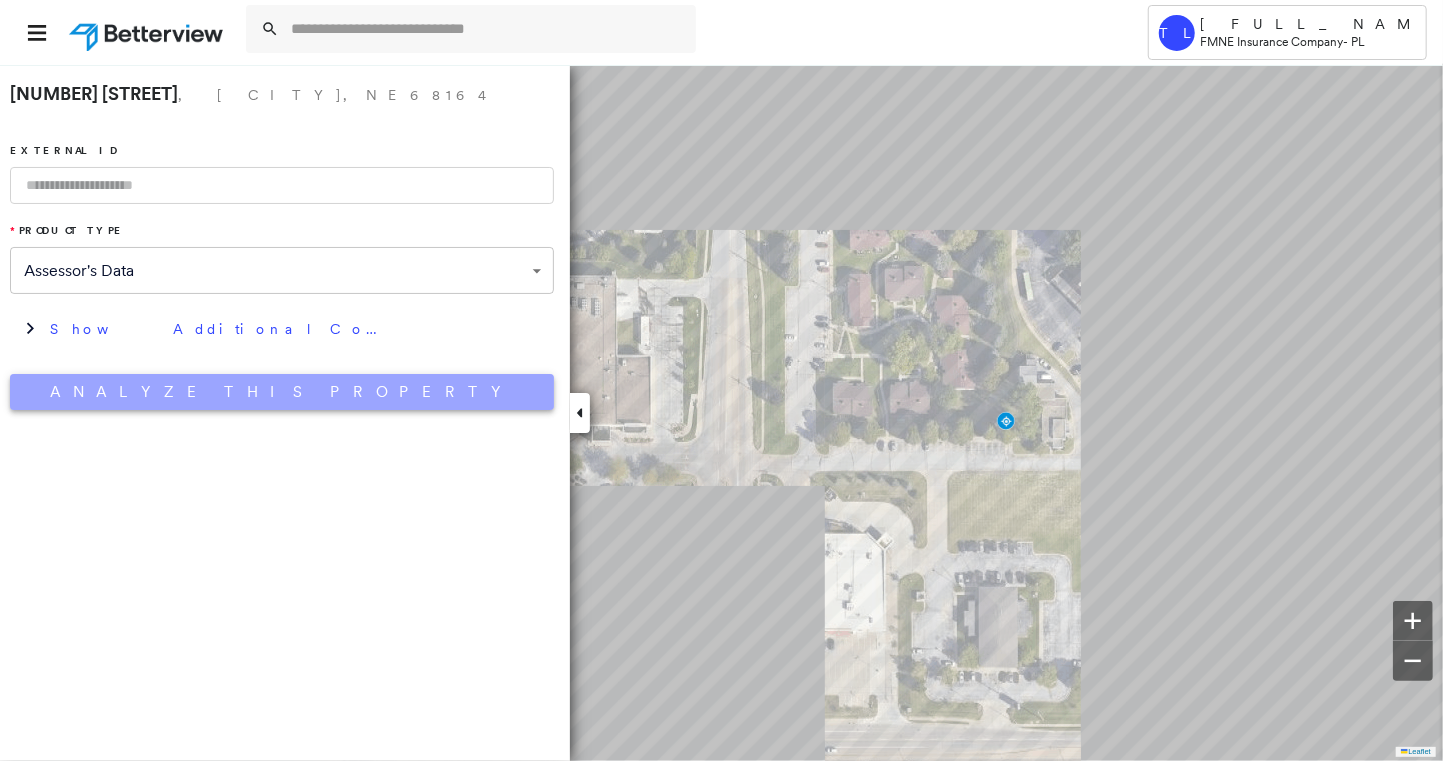 click on "Analyze This Property" at bounding box center [282, 392] 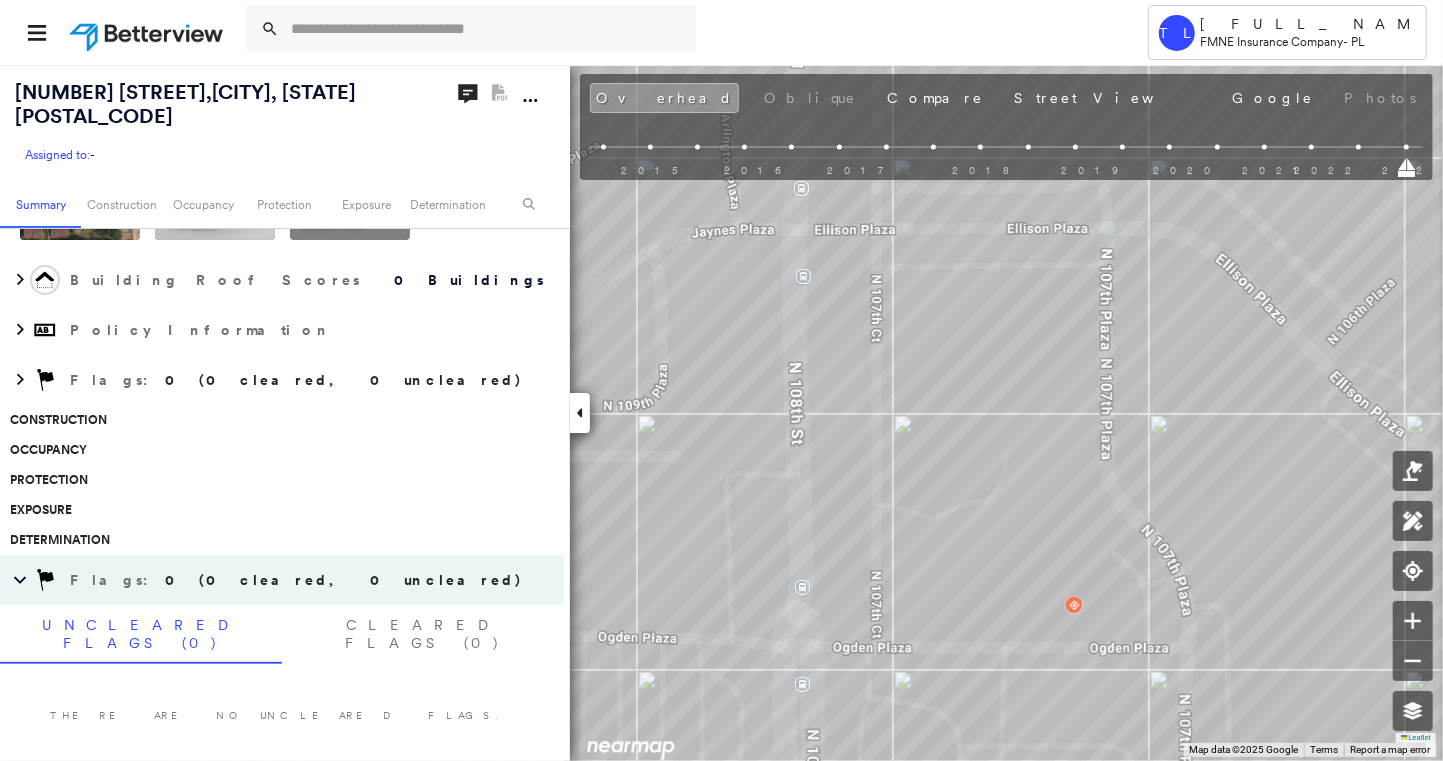 scroll, scrollTop: 135, scrollLeft: 0, axis: vertical 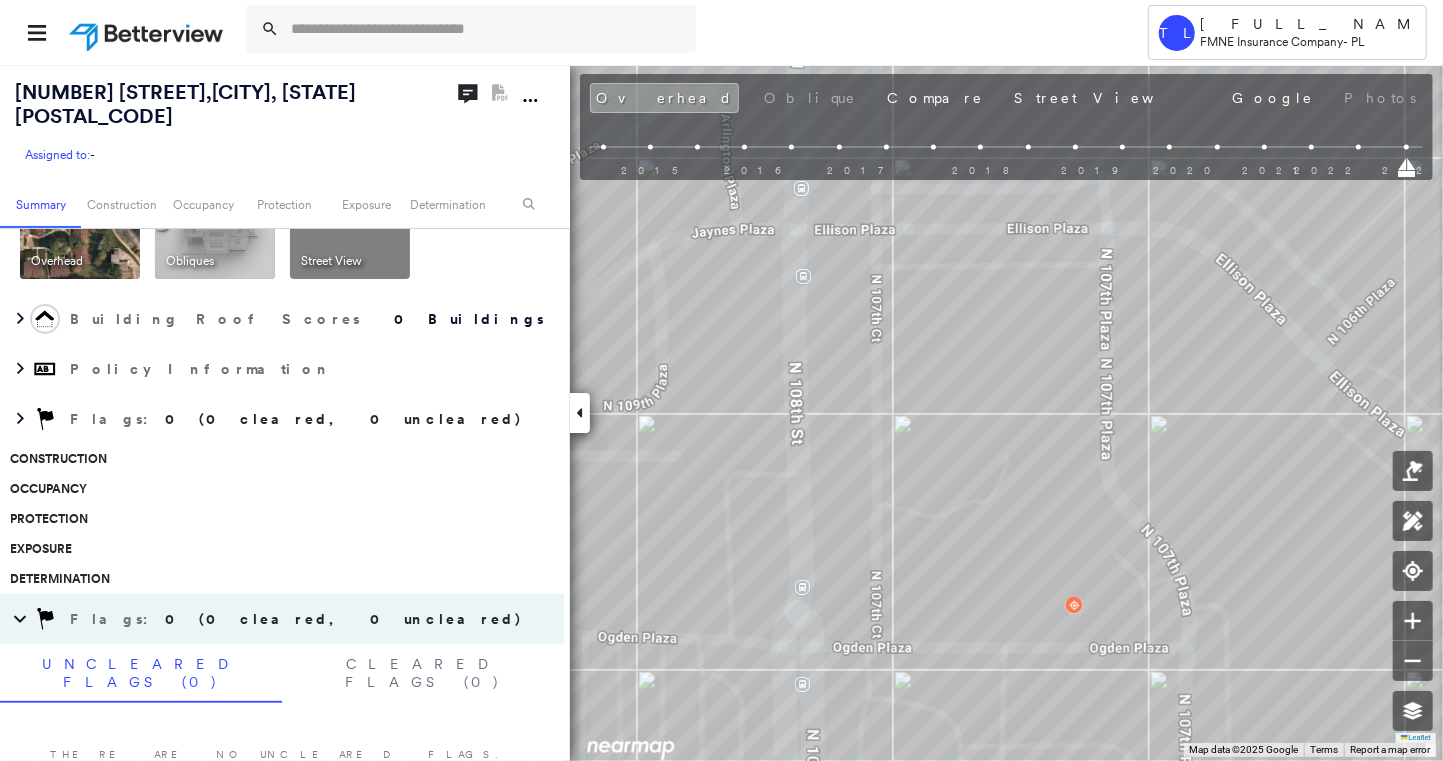 click on "Construction" at bounding box center (277, 459) 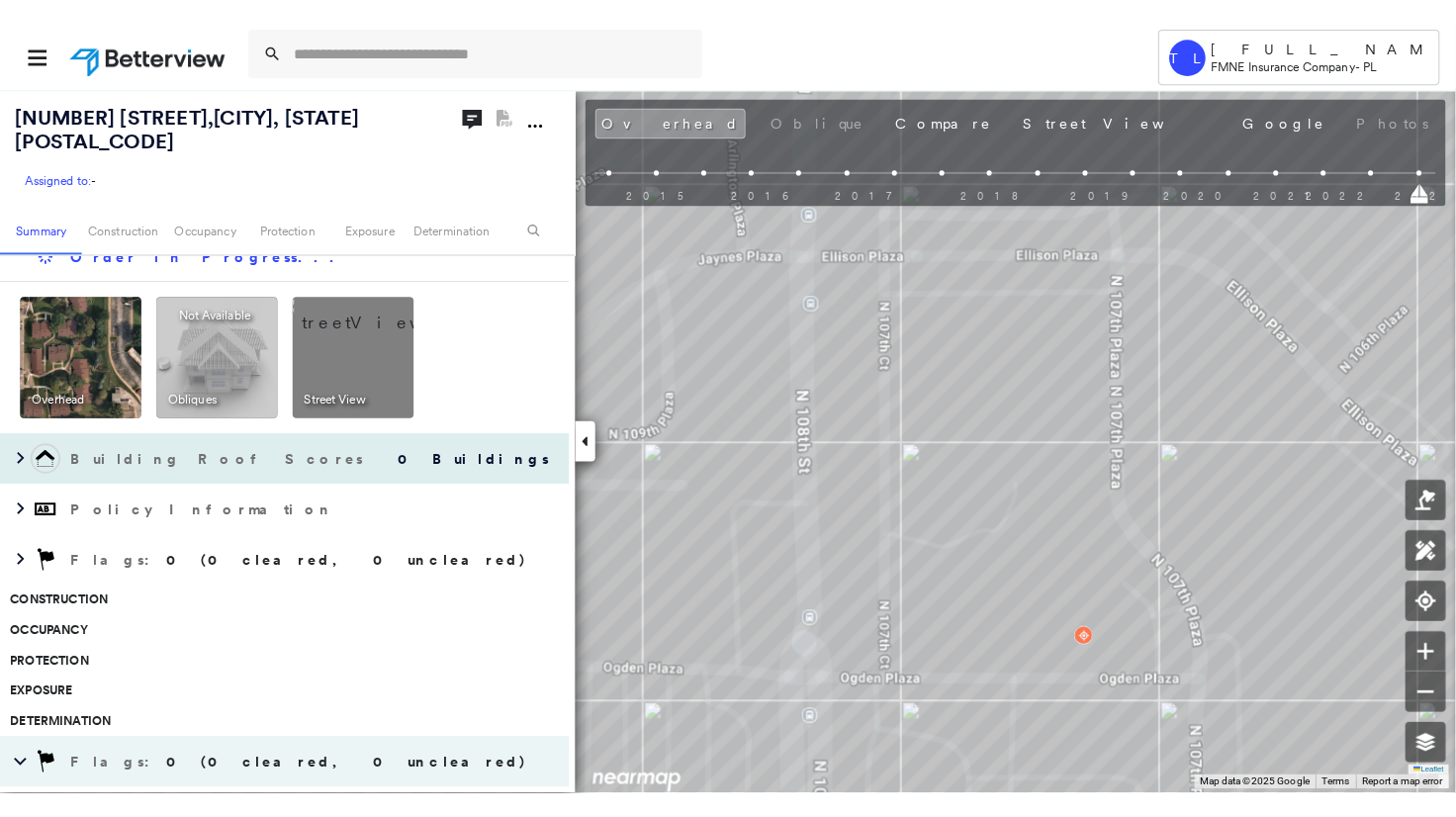 scroll, scrollTop: 0, scrollLeft: 0, axis: both 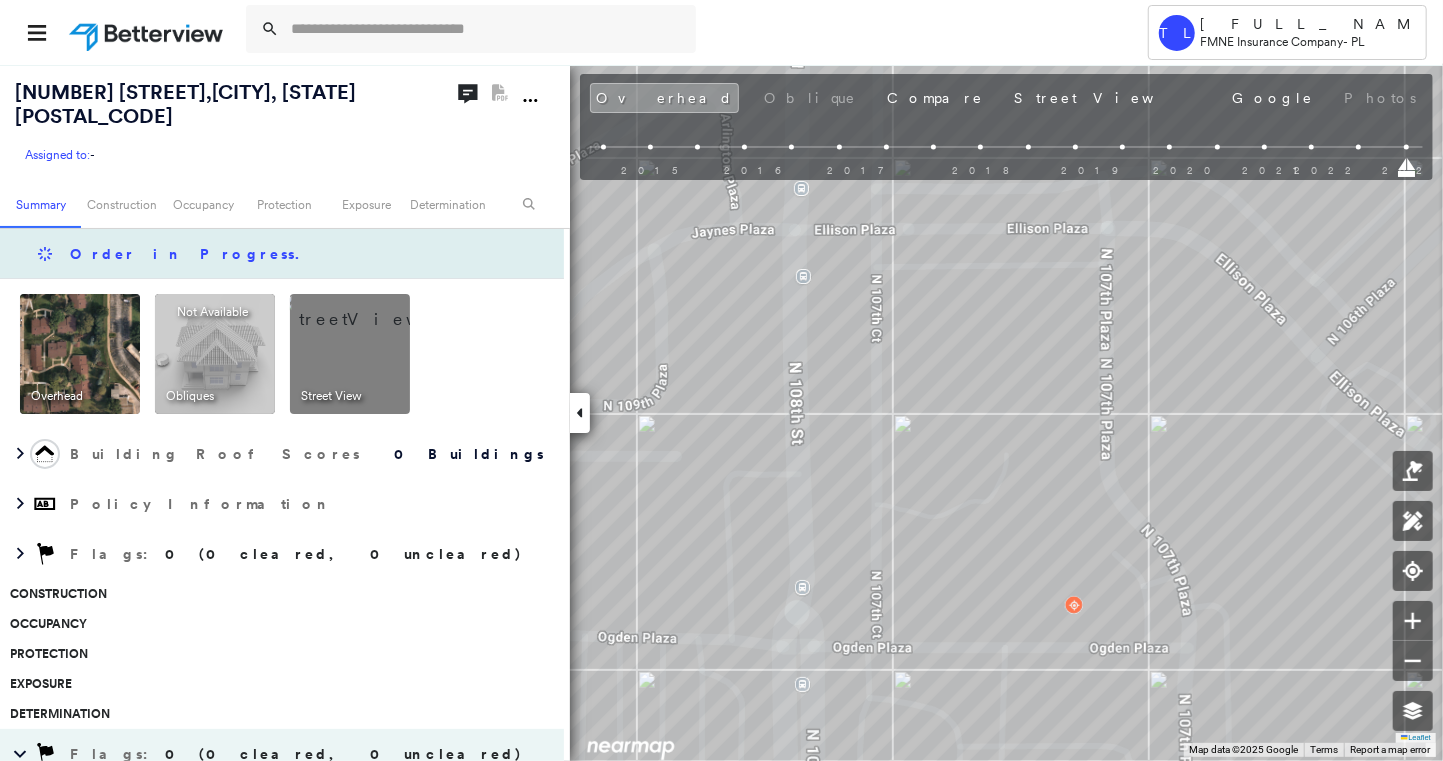click on "Order in Progress ." at bounding box center [282, 254] 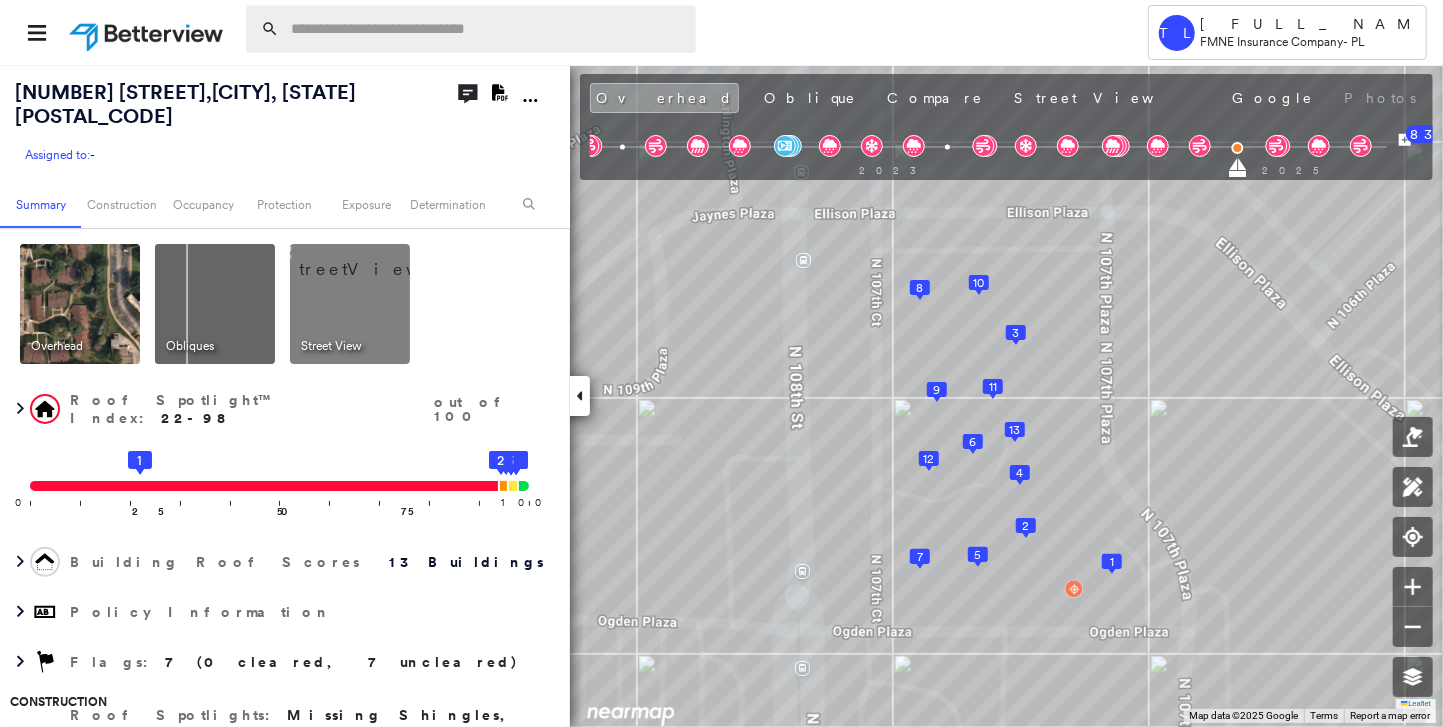 click at bounding box center (487, 29) 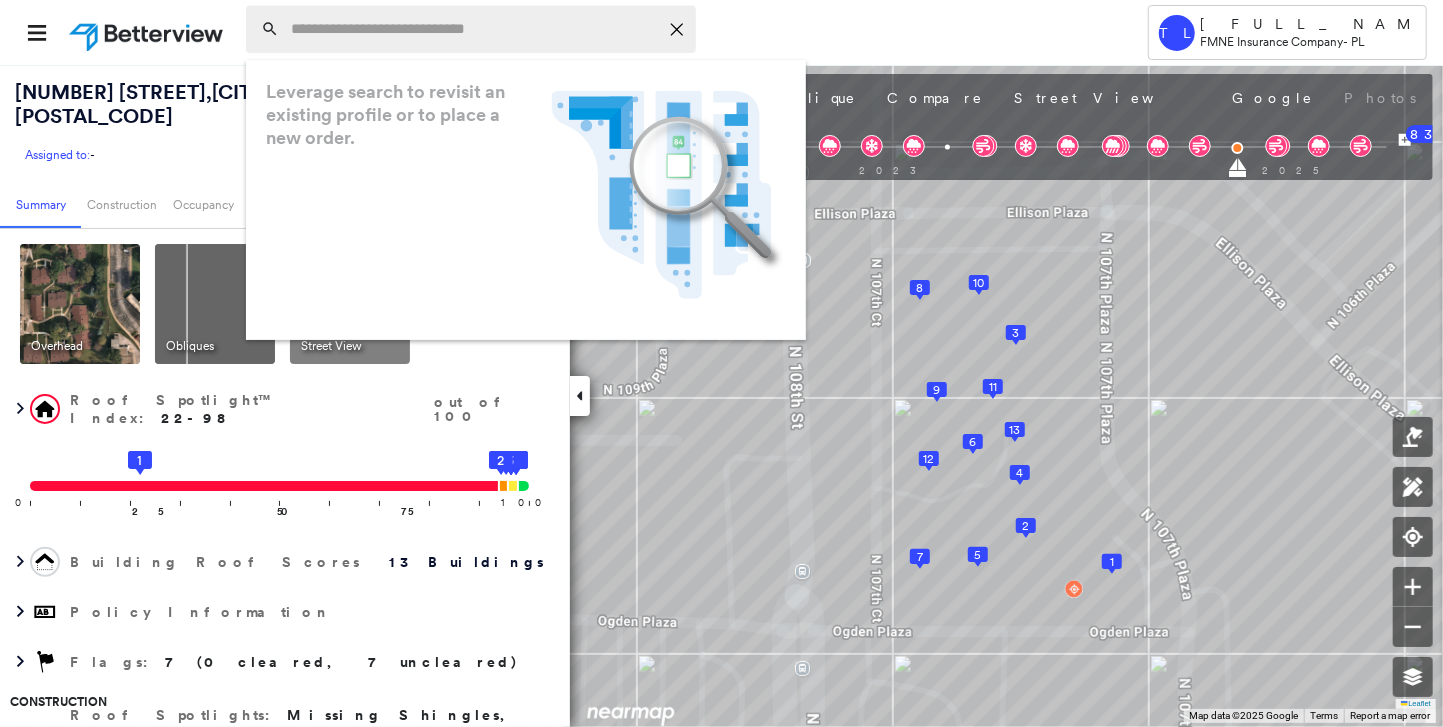 click at bounding box center [474, 29] 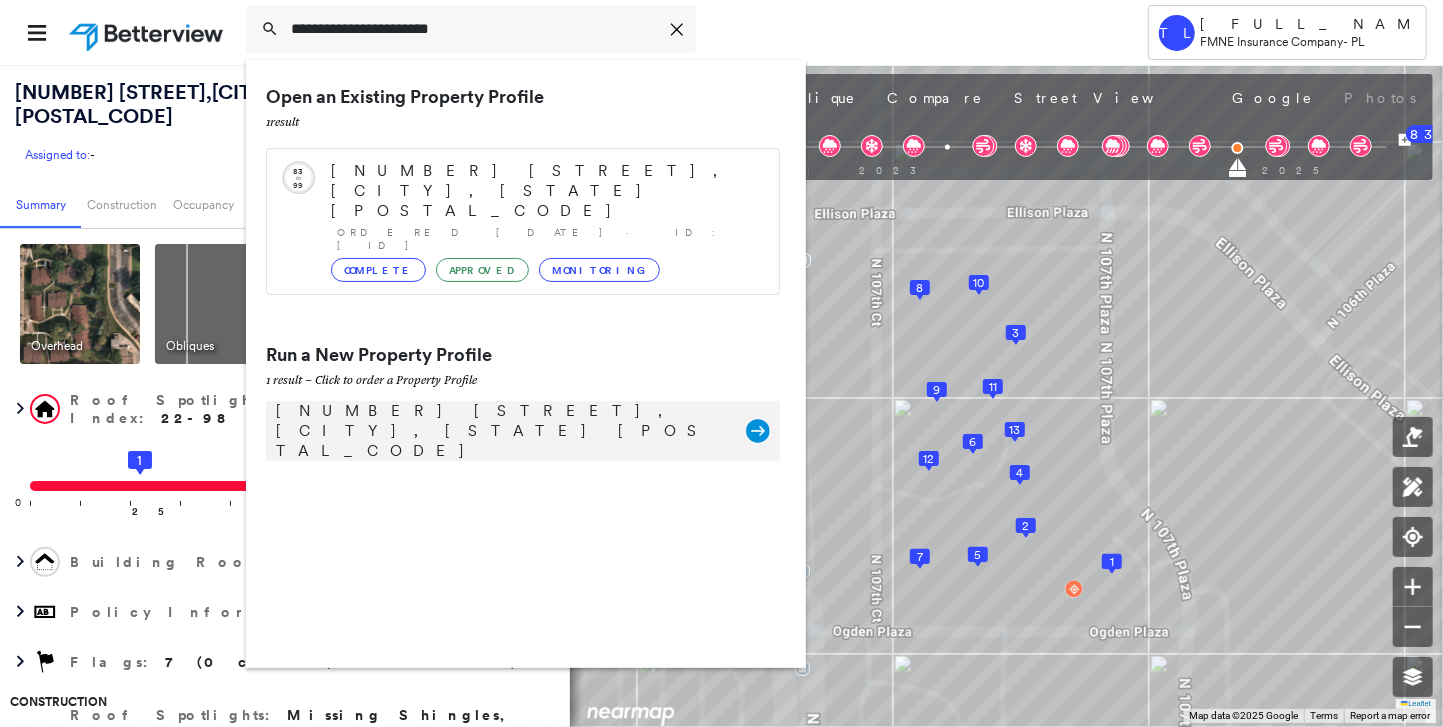 type on "**********" 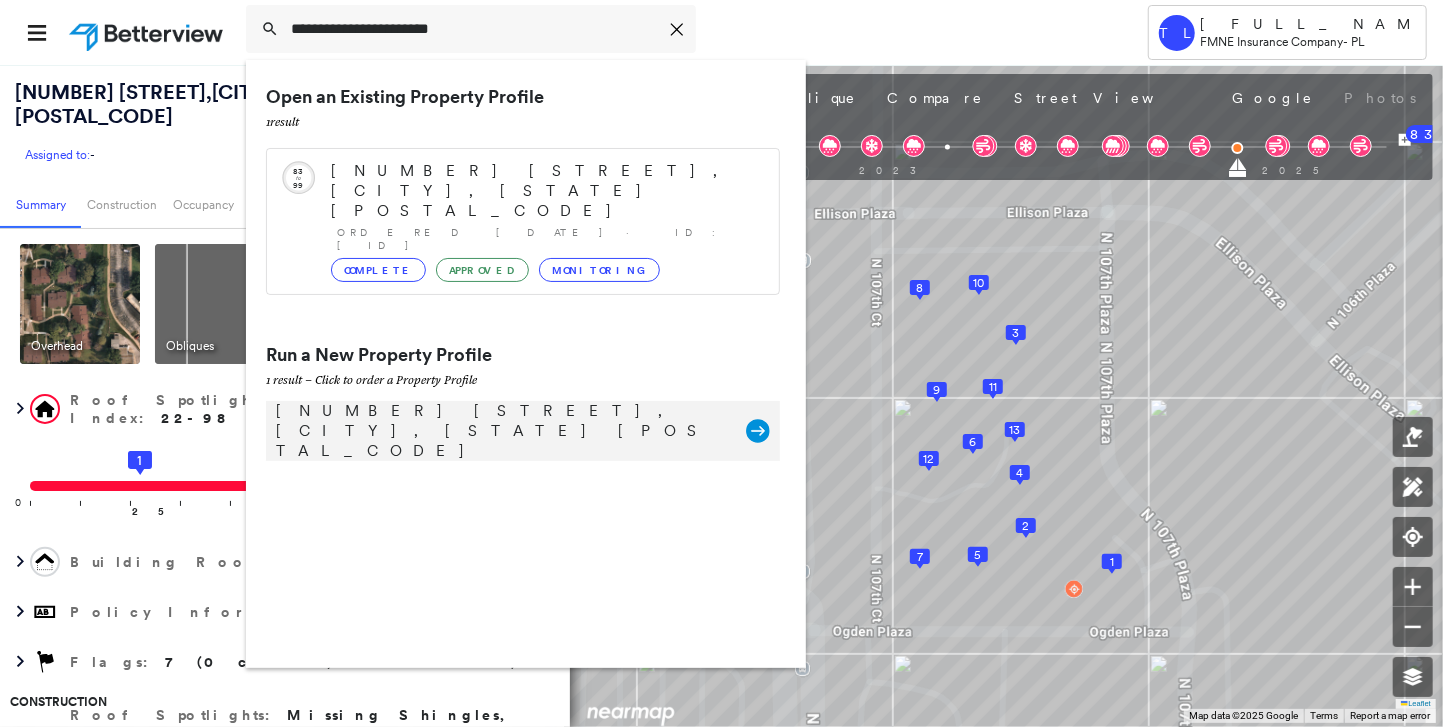 click 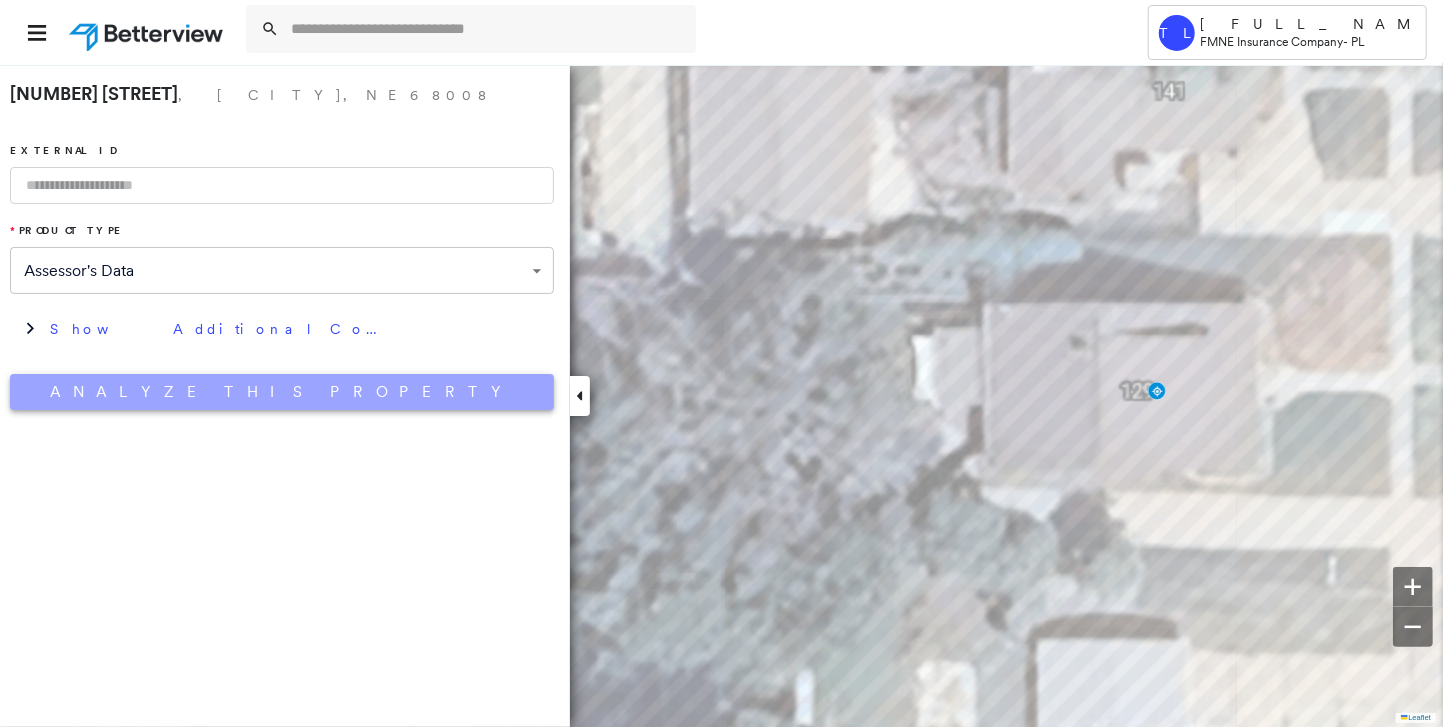 drag, startPoint x: 486, startPoint y: 334, endPoint x: 514, endPoint y: 331, distance: 28.160255 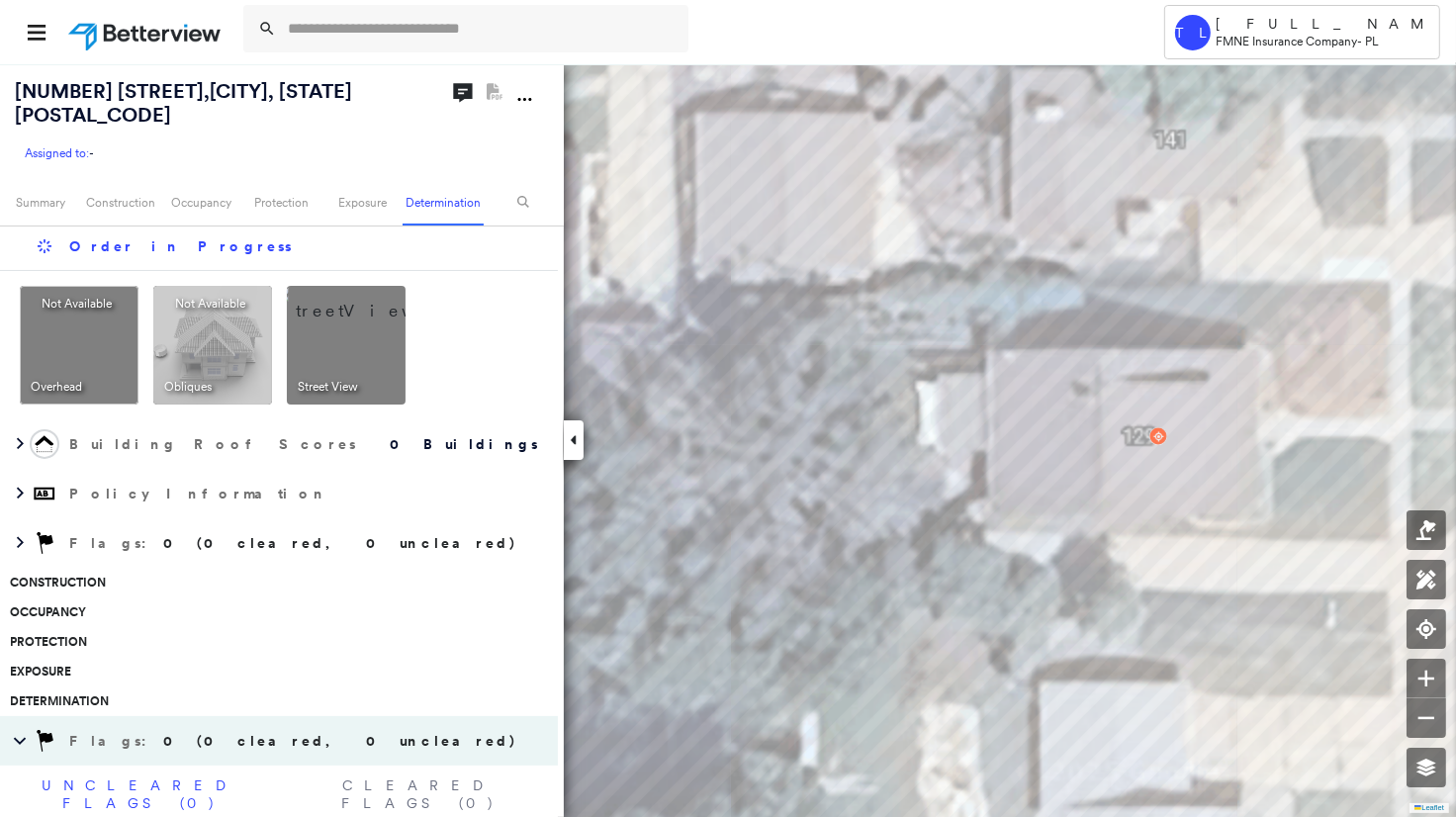 scroll, scrollTop: 0, scrollLeft: 0, axis: both 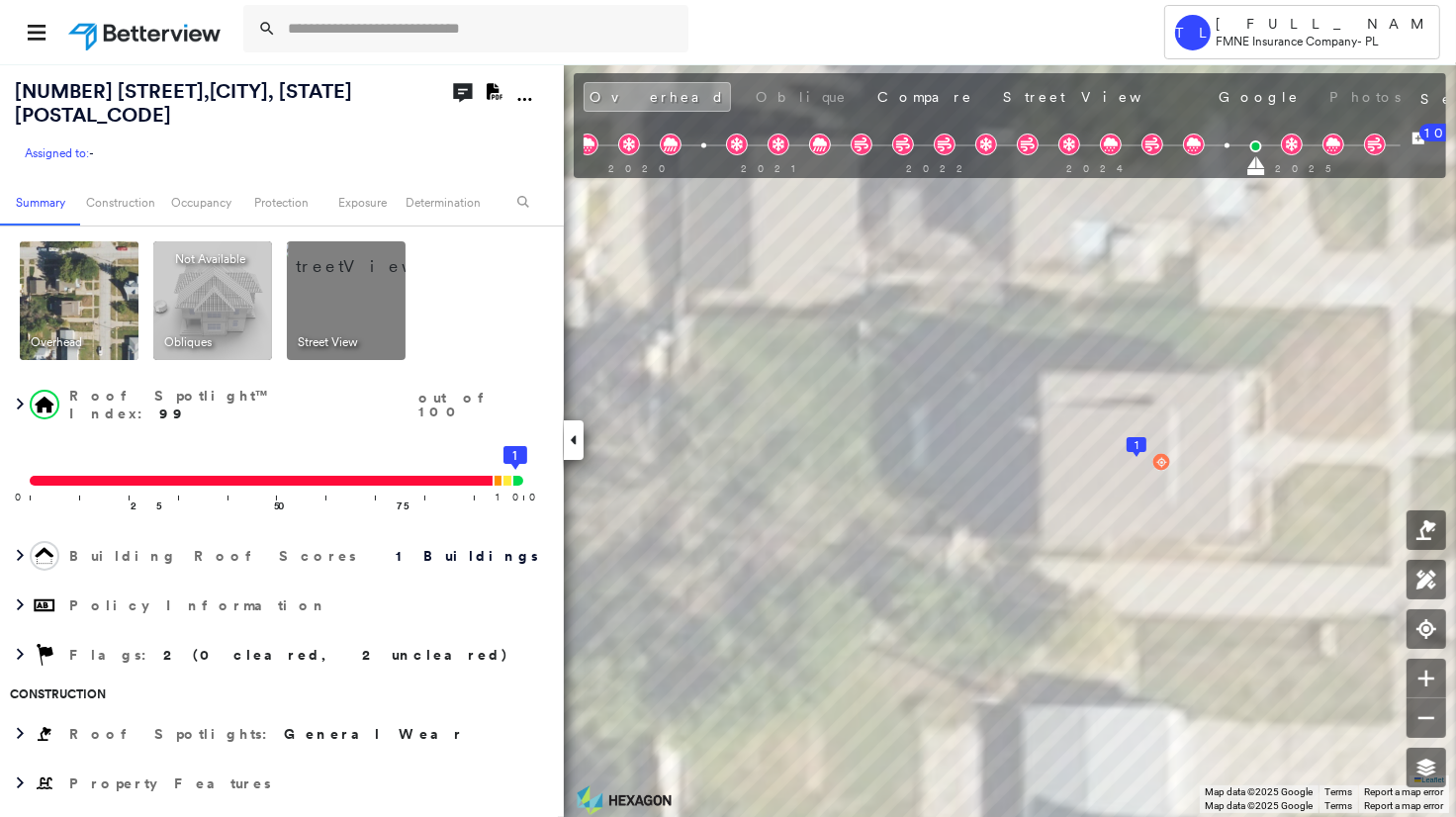 click at bounding box center (676, 32) 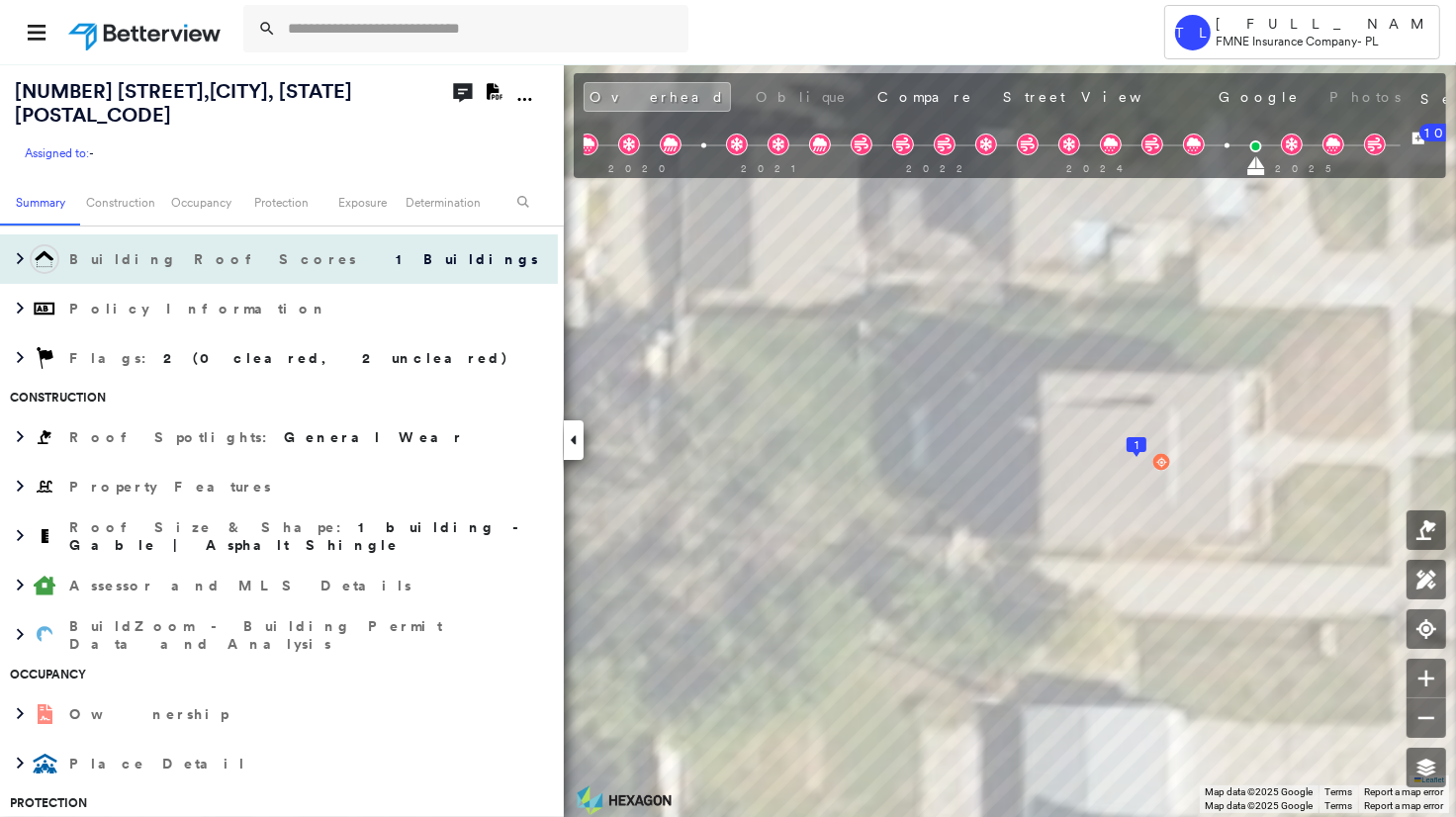 scroll, scrollTop: 329, scrollLeft: 0, axis: vertical 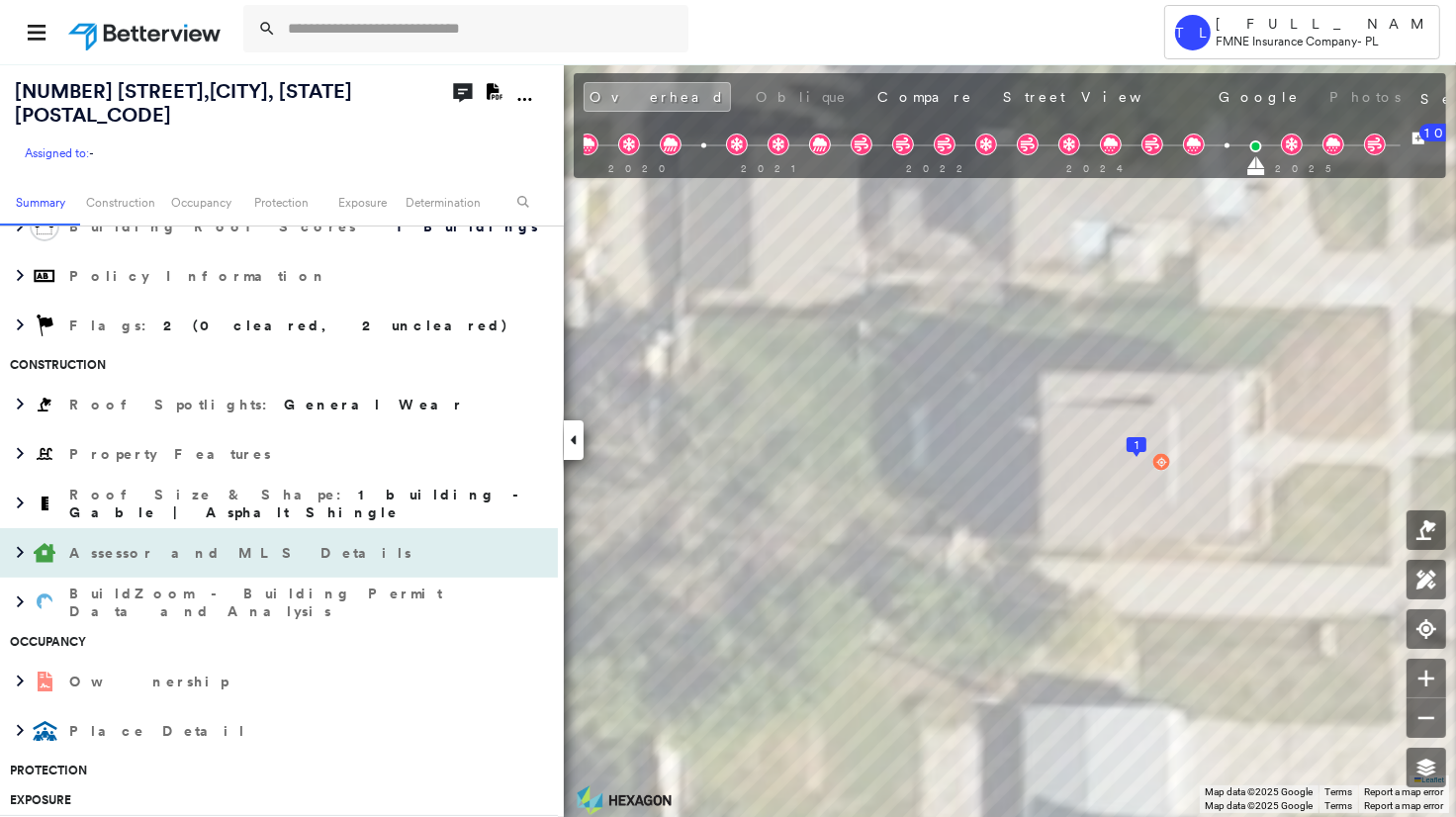 click on "Assessor and MLS Details" at bounding box center [242, 553] 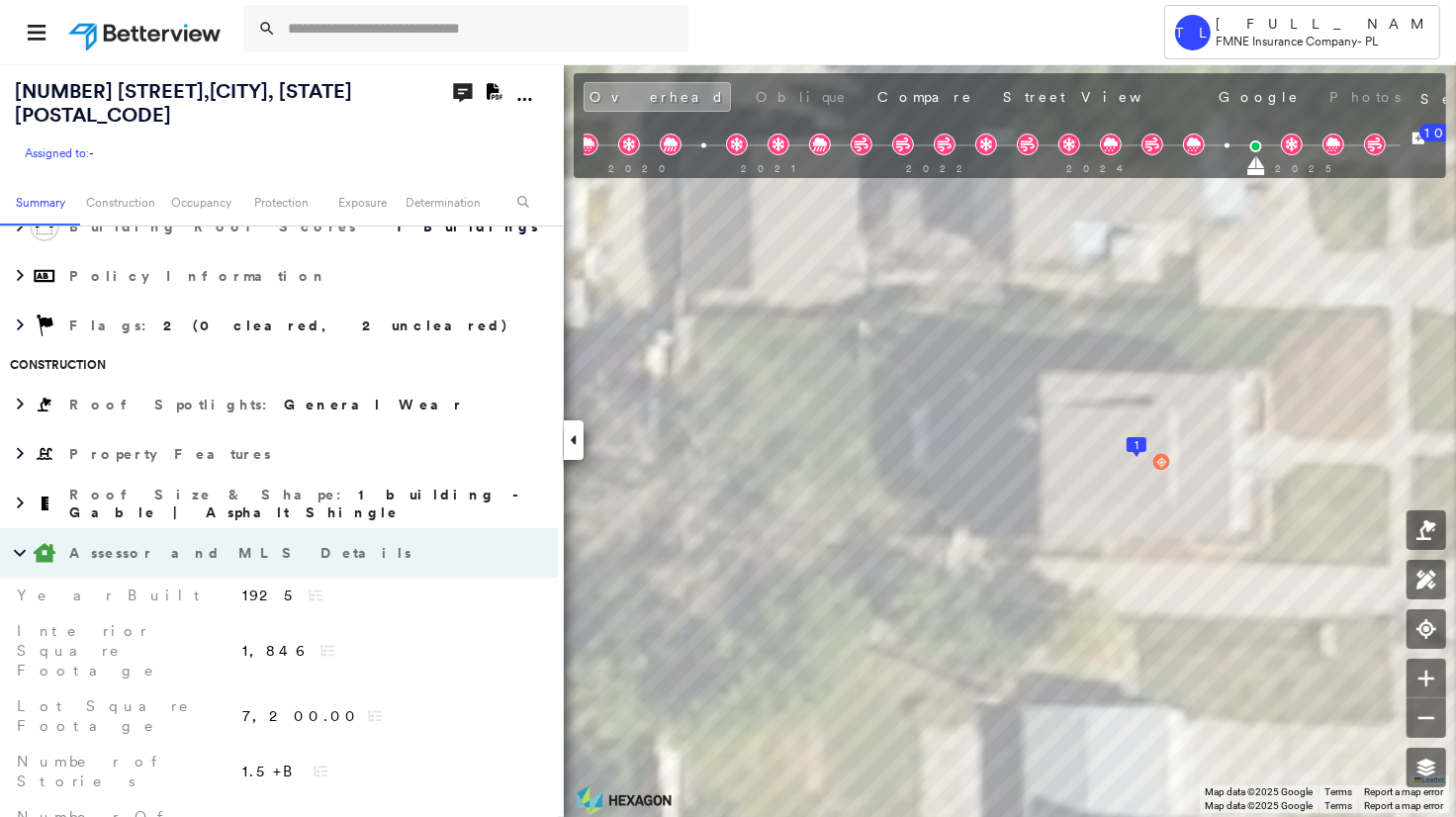 click on "Assessor and MLS Details" at bounding box center (259, 553) 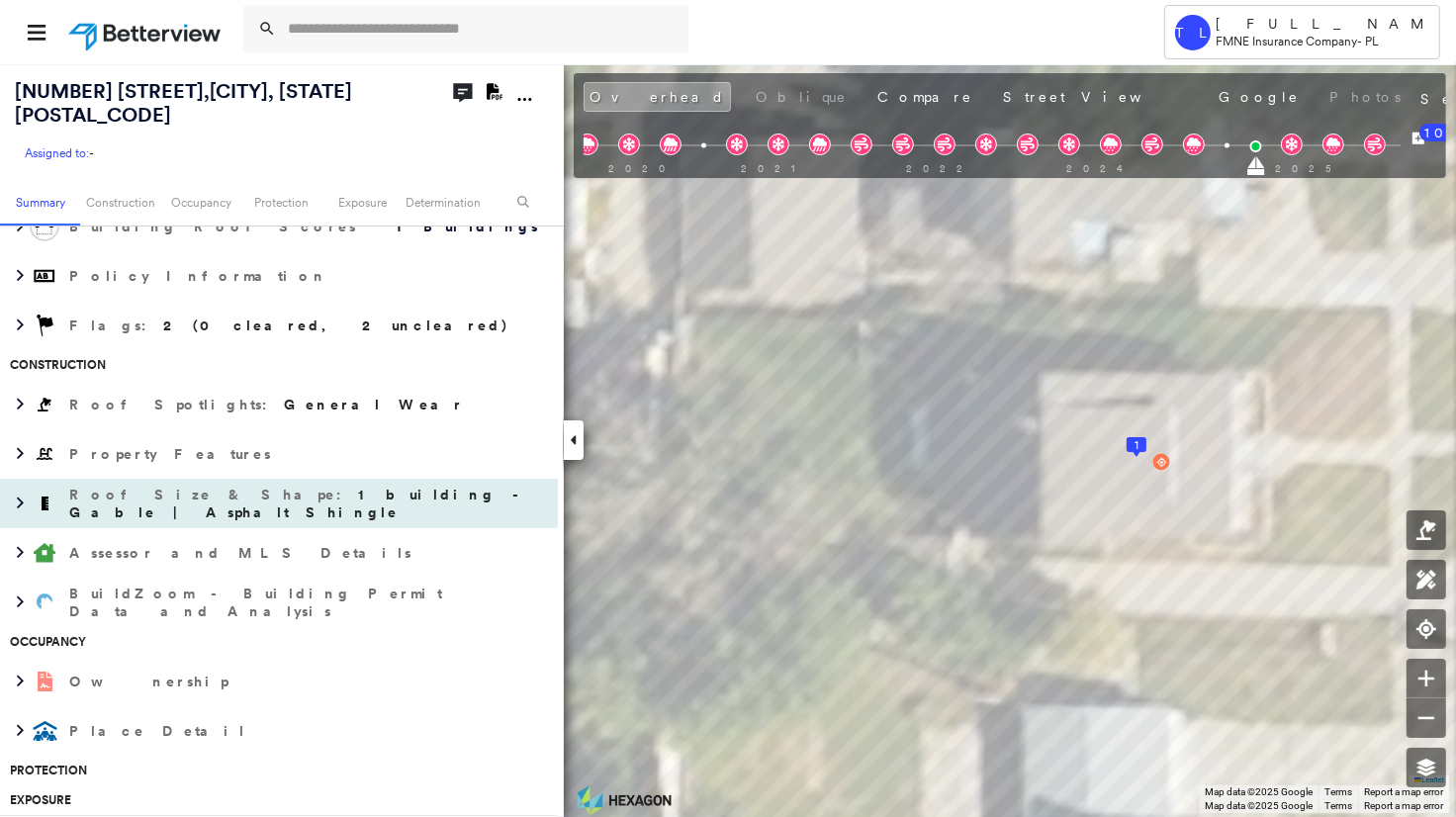 click on "1 building  - Gable | Asphalt Shingle" at bounding box center [299, 503] 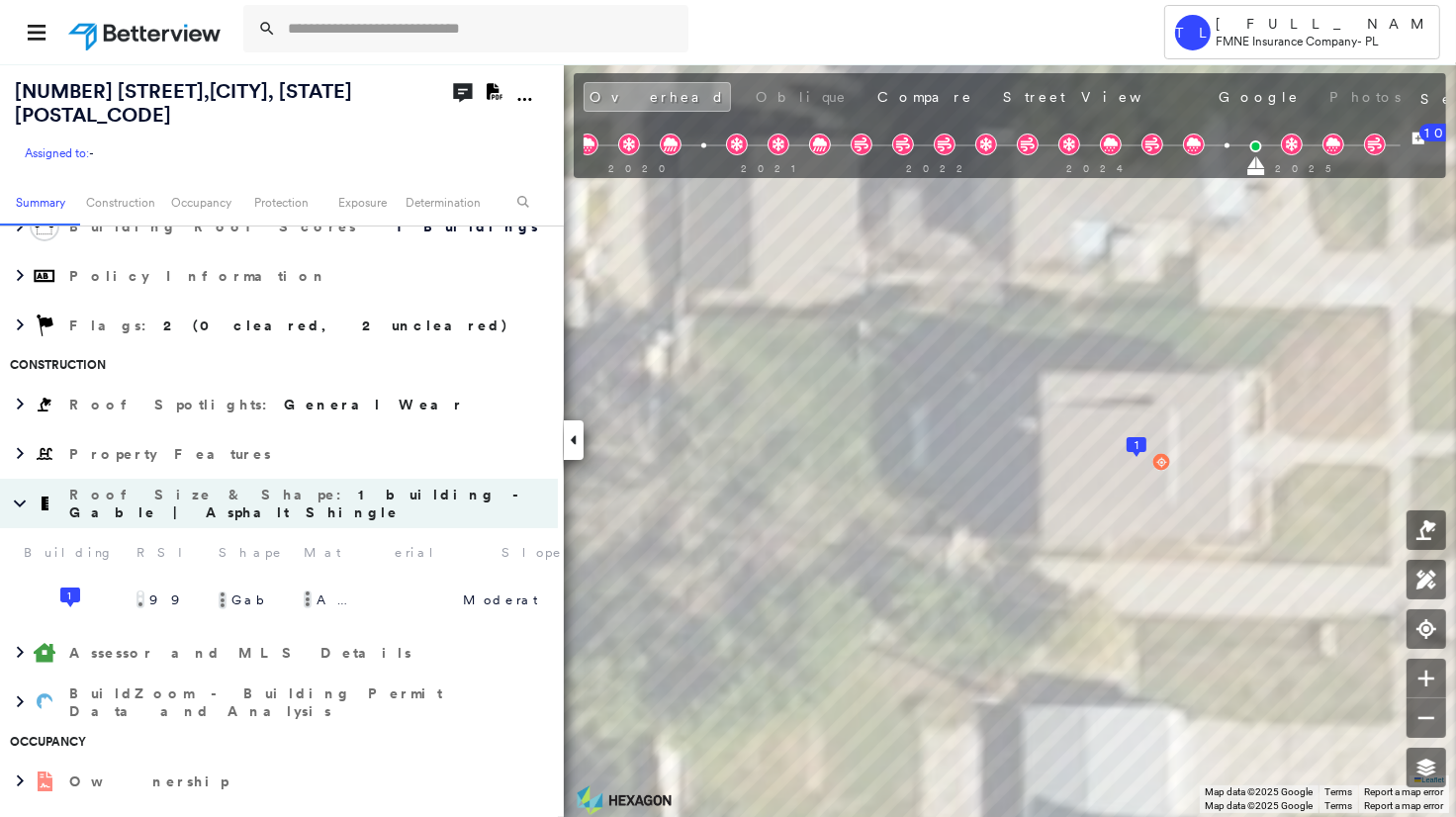 click on "1 building  - Gable | Asphalt Shingle" at bounding box center [299, 503] 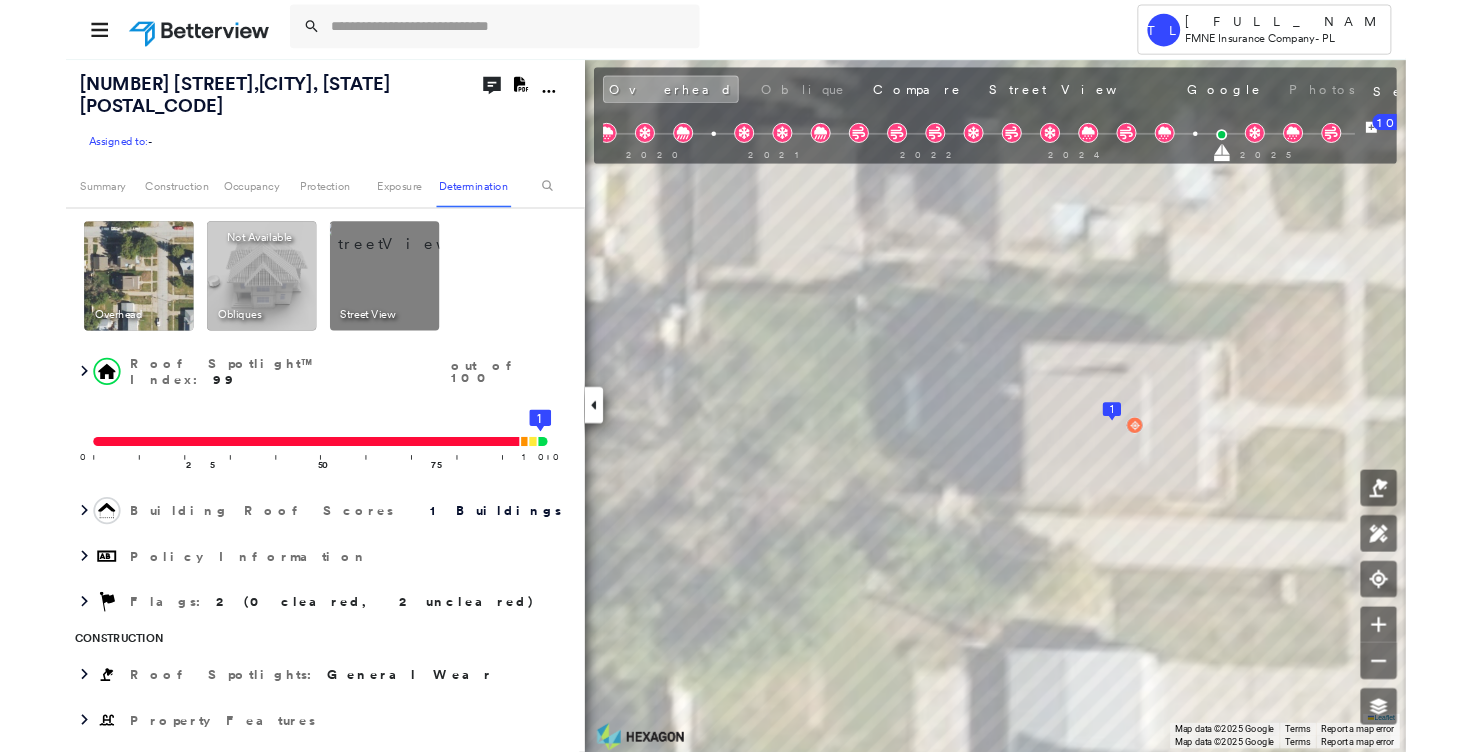 scroll, scrollTop: 0, scrollLeft: 0, axis: both 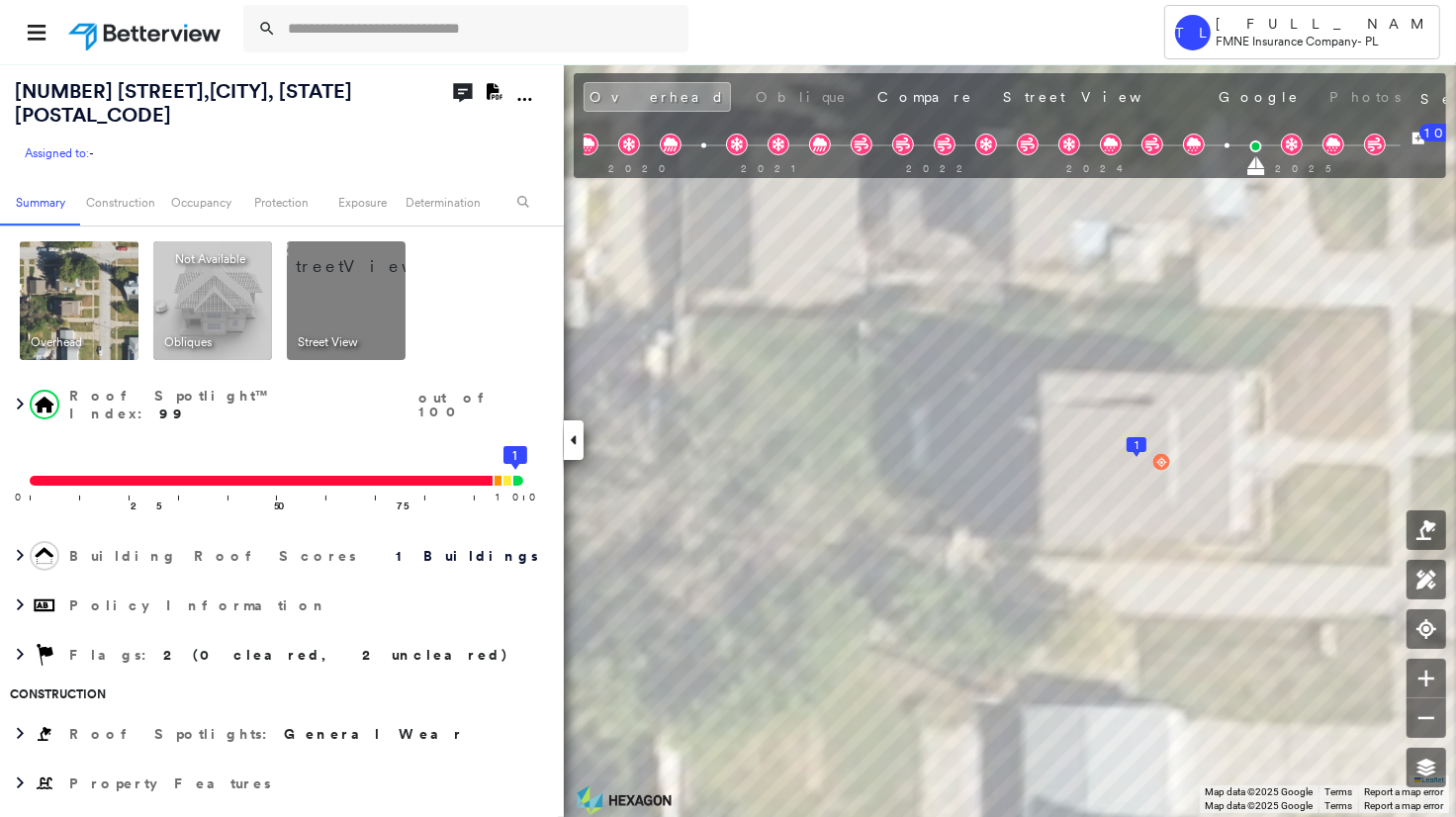 click on "Download PDF Report" 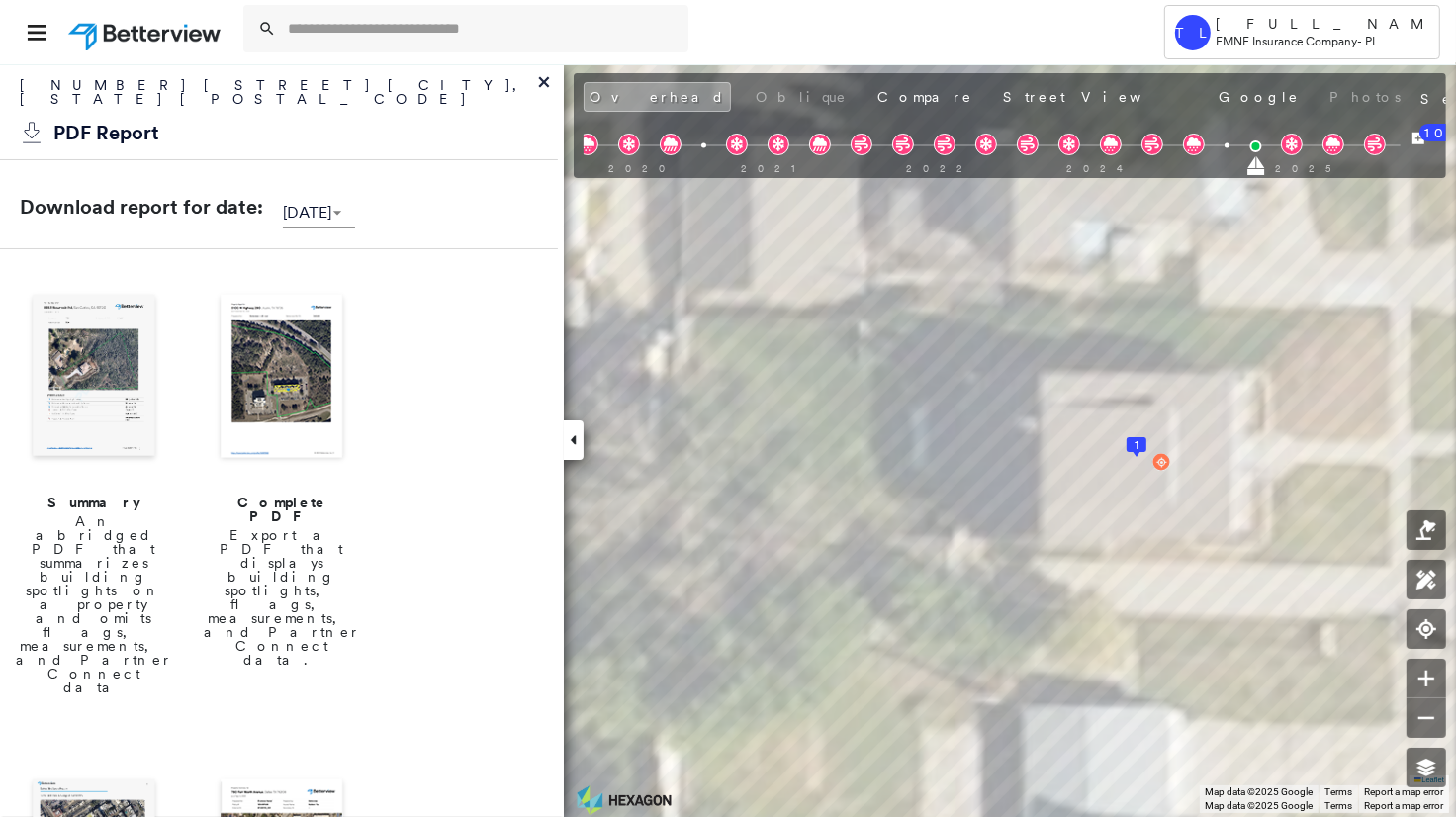 click at bounding box center [94, 378] 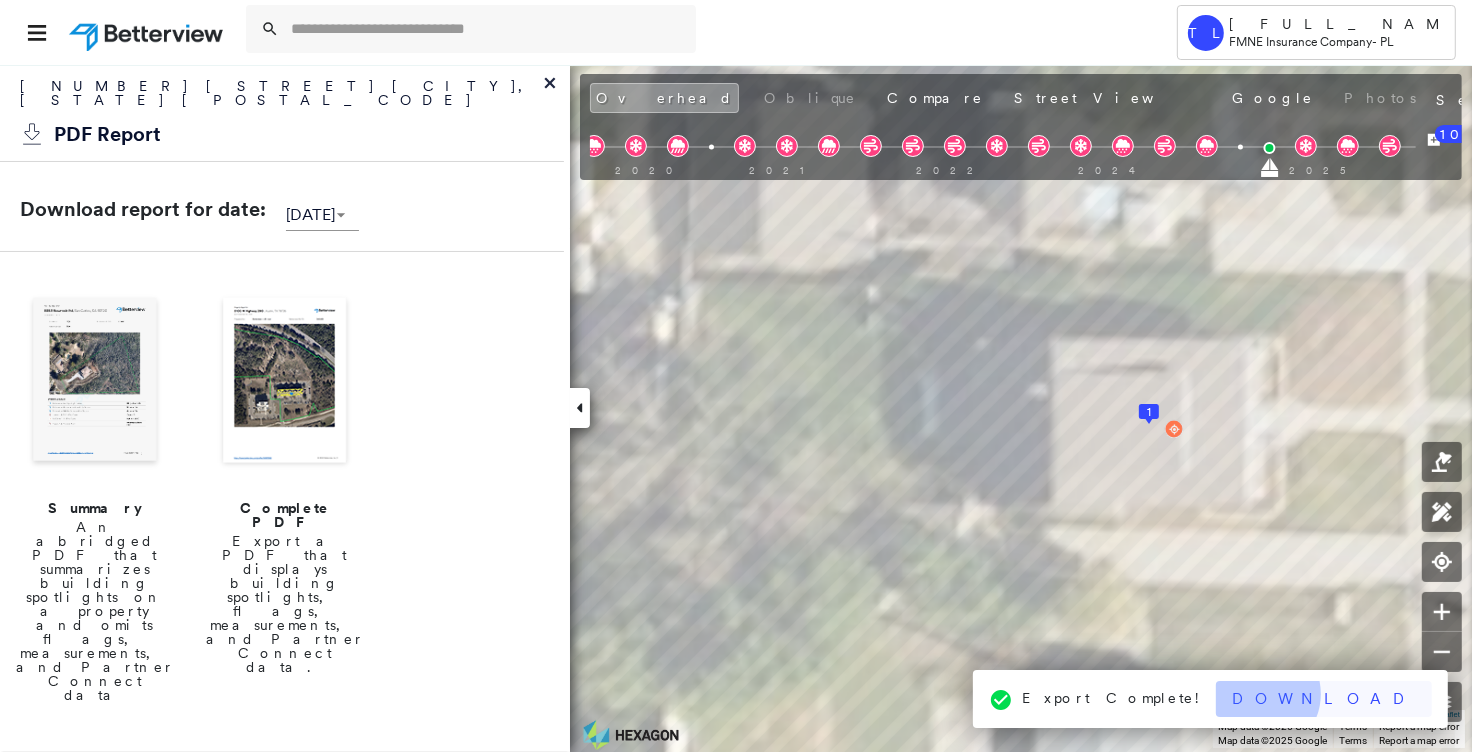 click on "Download" at bounding box center (1324, 699) 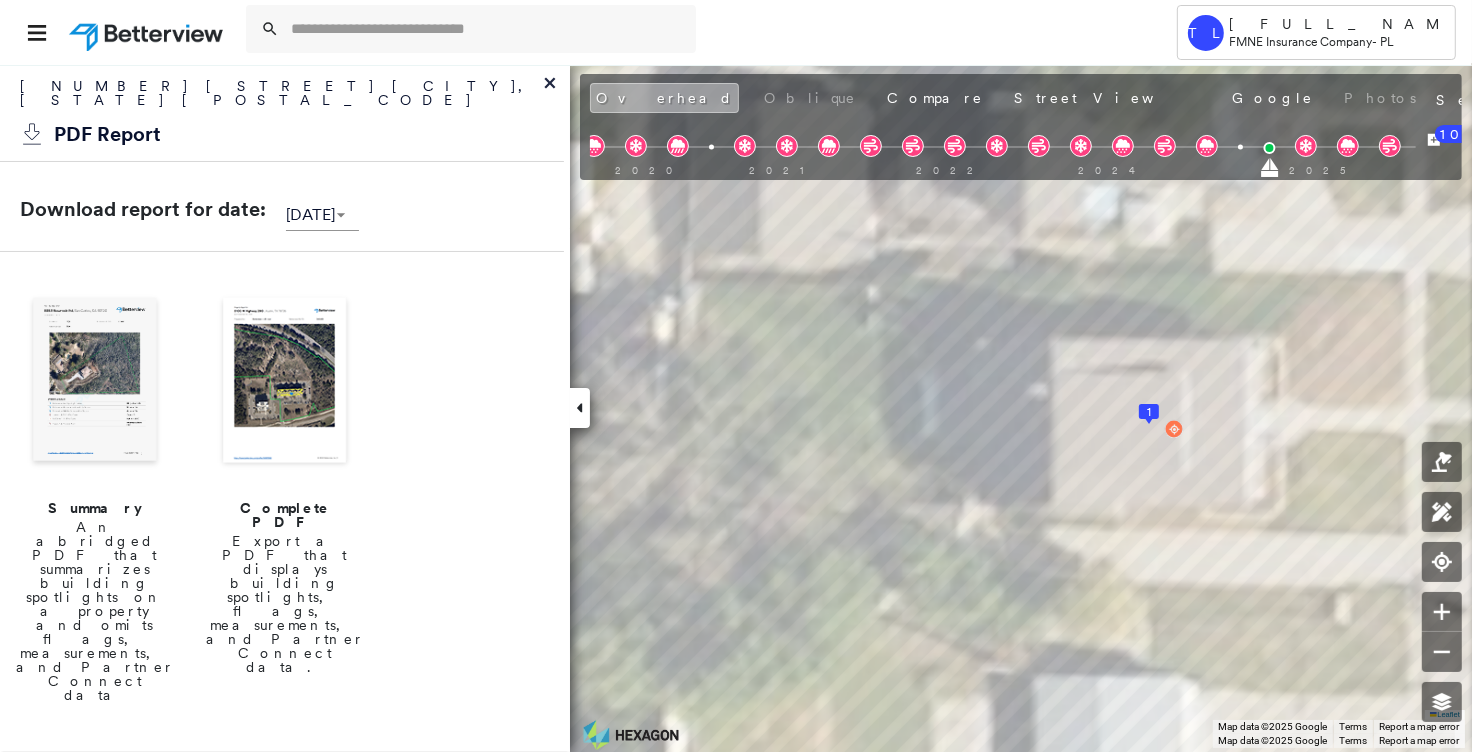 click on "Overhead" at bounding box center [664, 98] 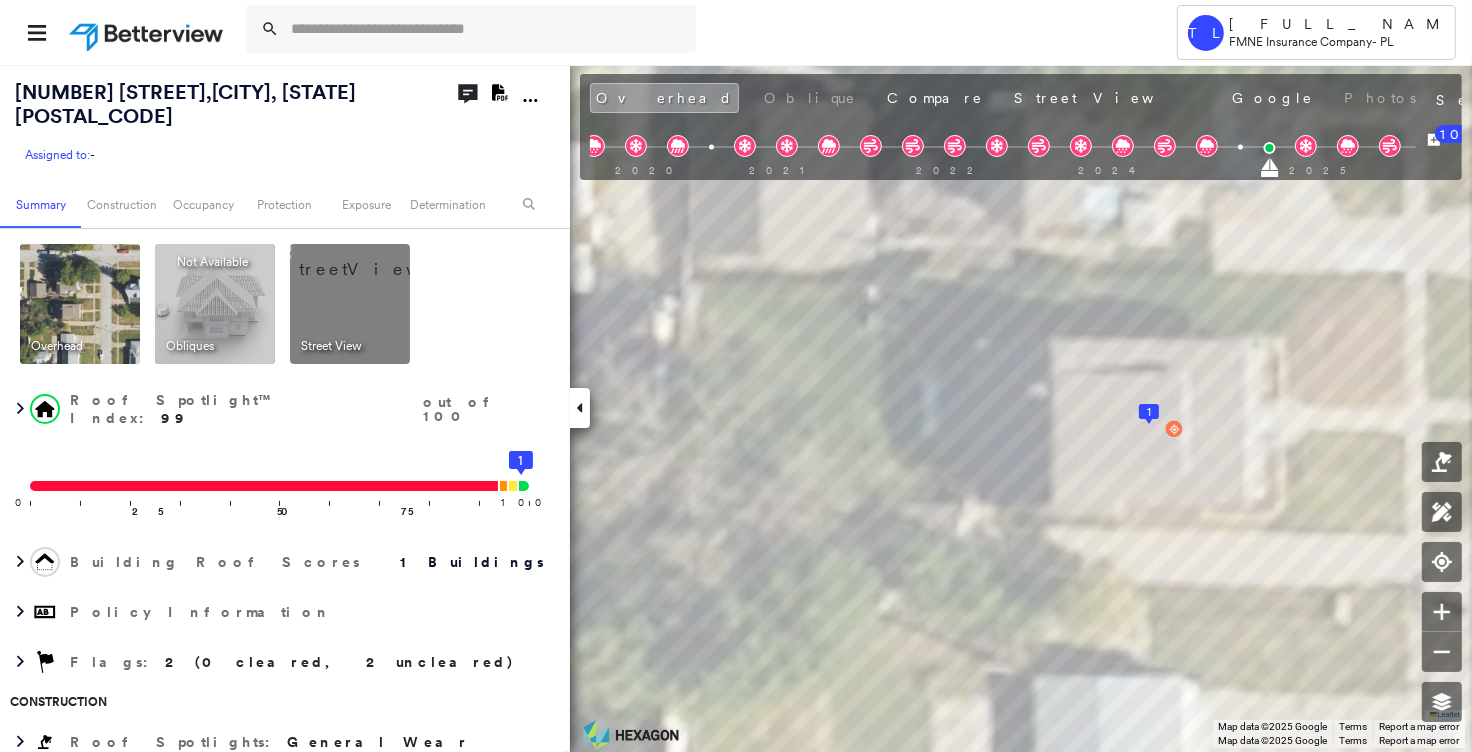 click at bounding box center (374, 259) 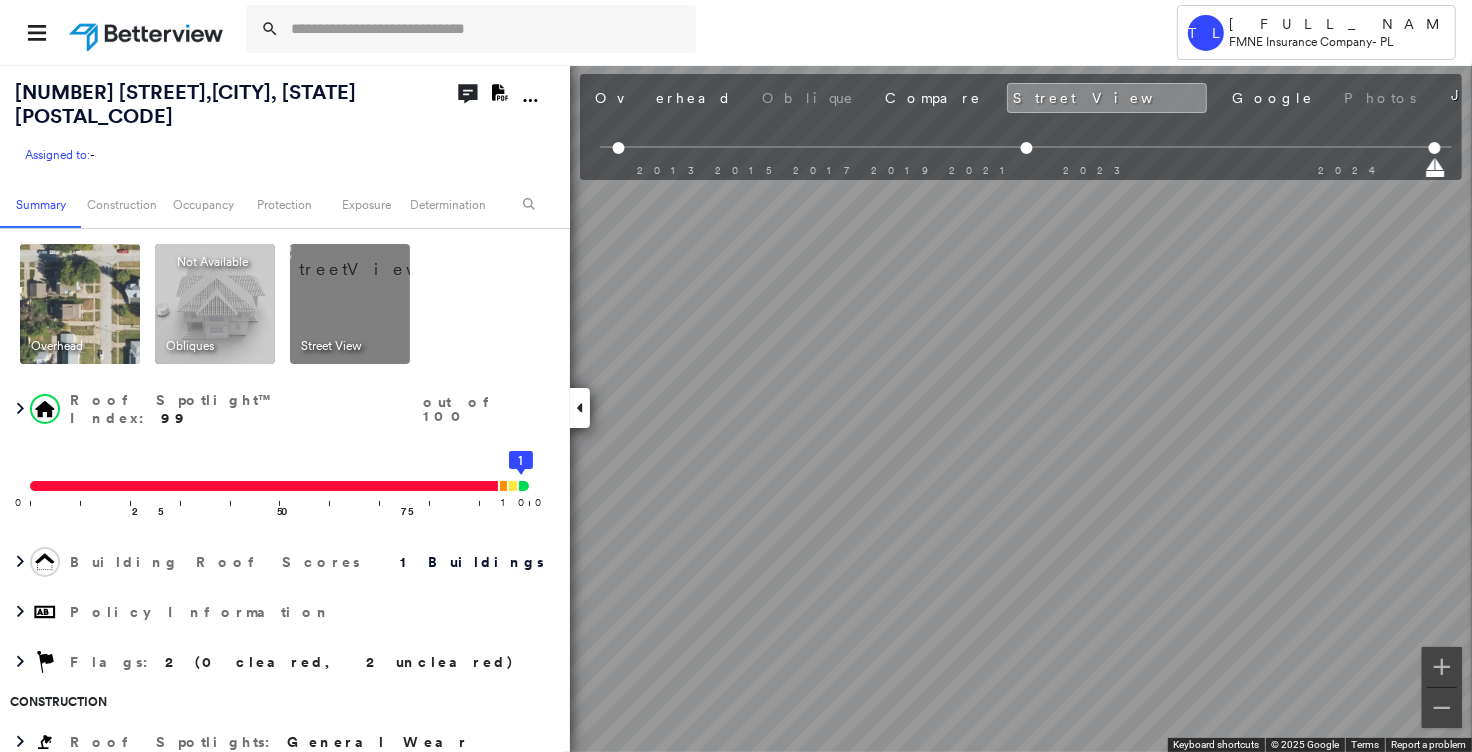 click 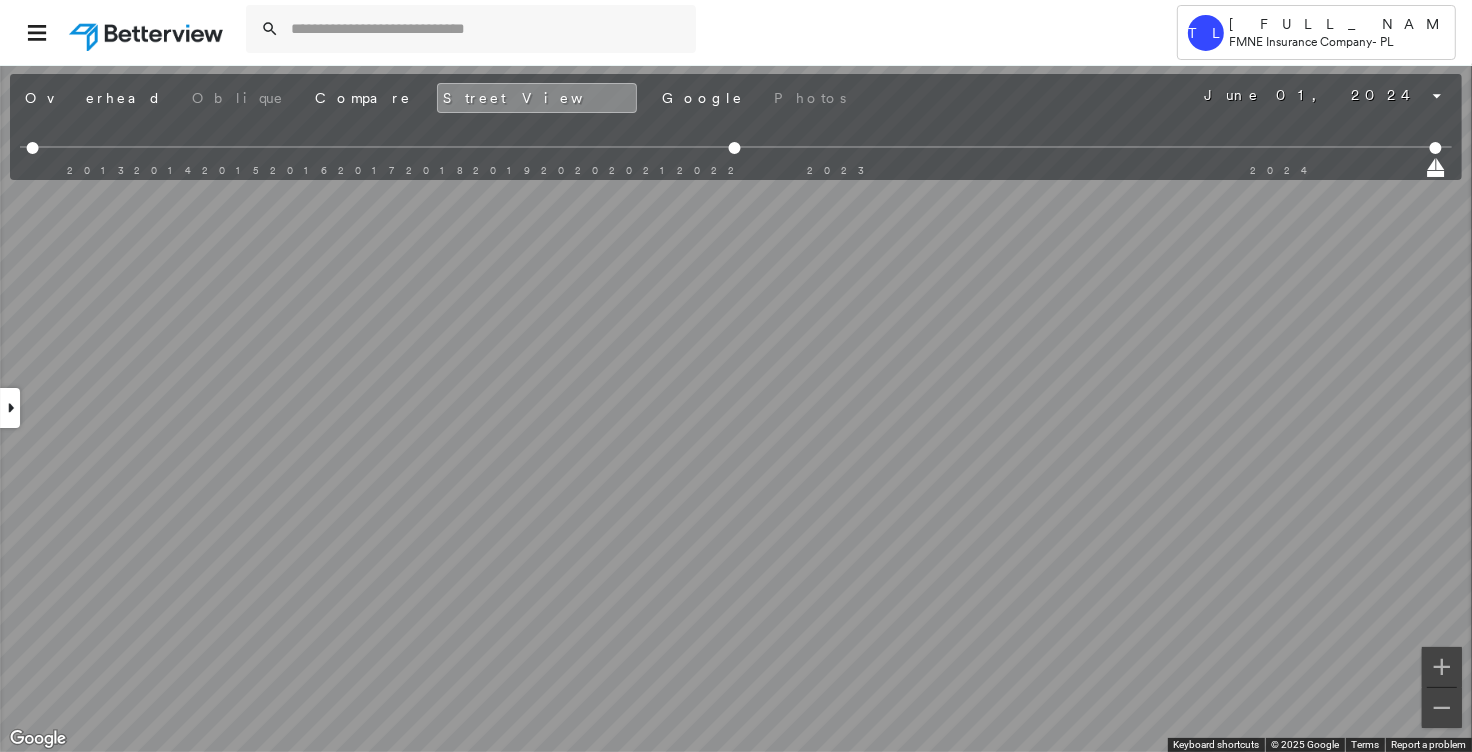 click on "[NUMBER] [STREET], [CITY], [STATE] [POSTAL_CODE] Assigned to:  - Assigned to:  - Assigned to:  - Open Comments Download PDF Report Summary Construction Occupancy Protection Exposure Determination Overhead Obliques Not Available ; Street View Roof Spotlight™ Index :  99 out of 100 0 100 25 50 75 1 Building Roof Scores 1 Buildings Policy Information Flags :  2 (0 cleared, 2 uncleared) Construction Roof Spotlights :  General Wear Property Features Roof Size & Shape :  1 building  - Gable | Asphalt Shingle Assessor and MLS Details BuildZoom - Building Permit Data and Analysis Occupancy Ownership Place Detail Protection Exposure Fire Path FEMA Risk Index Wind Claim Predictor: Most Risky 1   out of  5 Hail Claim Predictor: Average Risk 3   out of  5 Additional Perils Tree Fall Risk:  Present   Determination Flags :  2 (0 cleared, 2 uncleared) Uncleared Flags (2) Cleared Flags  (0) Risk of Wind Flagged [DATE] Clear LOW Low Priority Flagged [DATE] Clear Action Taken History" at bounding box center (736, 376) 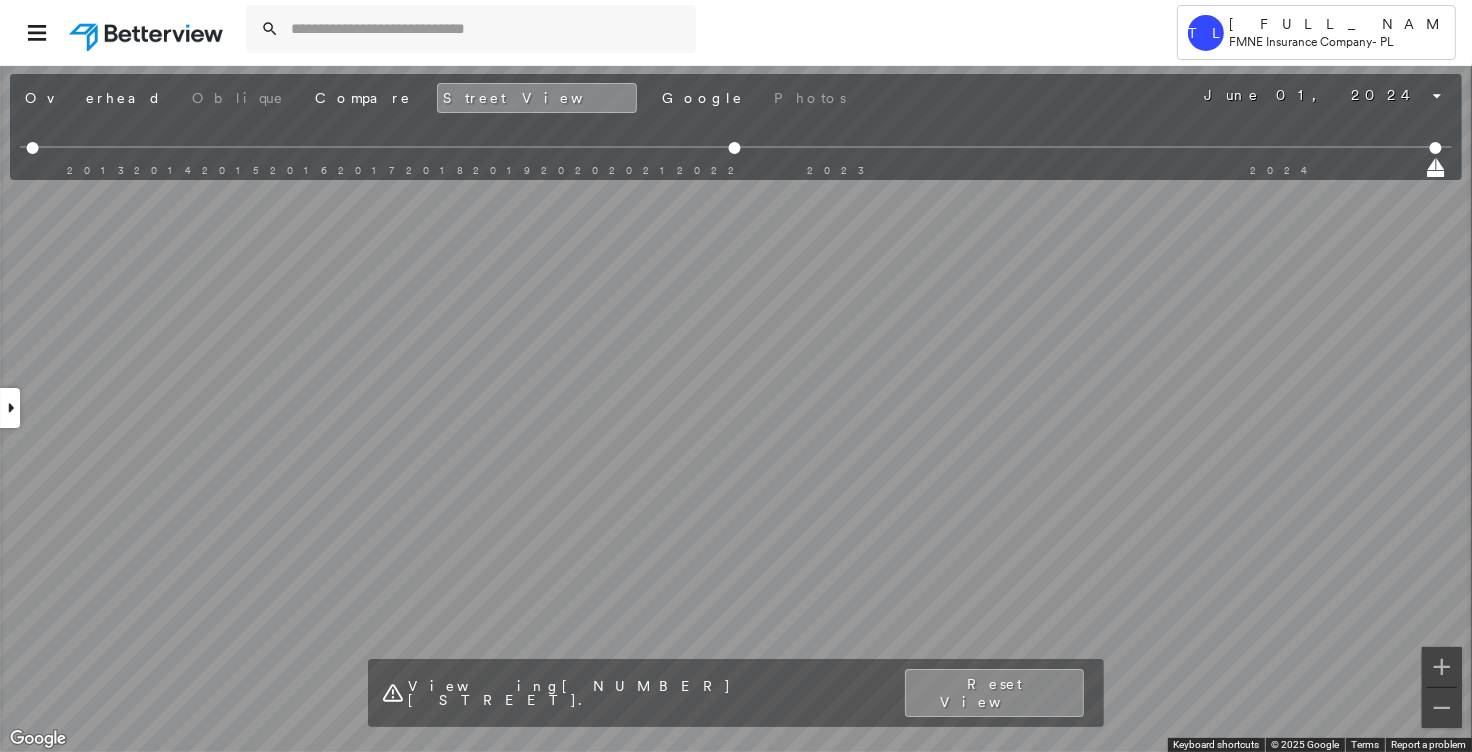 click on "[NUMBER] [STREET], [CITY], [STATE] [POSTAL_CODE] Assigned to:  - Assigned to:  - Assigned to:  - Open Comments Download PDF Report Summary Construction Occupancy Protection Exposure Determination Overhead Obliques Not Available ; Street View Roof Spotlight™ Index :  99 out of 100 0 100 25 50 75 1 Building Roof Scores 1 Buildings Policy Information Flags :  2 (0 cleared, 2 uncleared) Construction Roof Spotlights :  General Wear Property Features Roof Size & Shape :  1 building  - Gable | Asphalt Shingle Assessor and MLS Details BuildZoom - Building Permit Data and Analysis Occupancy Ownership Place Detail Protection Exposure Fire Path FEMA Risk Index Wind Claim Predictor: Most Risky 1   out of  5 Hail Claim Predictor: Average Risk 3   out of  5 Additional Perils Tree Fall Risk:  Present   Determination Flags :  2 (0 cleared, 2 uncleared) Uncleared Flags (2) Cleared Flags  (0) Risk of Wind Flagged [DATE] Clear LOW Low Priority Flagged [DATE] Clear Action Taken History" at bounding box center (736, 376) 